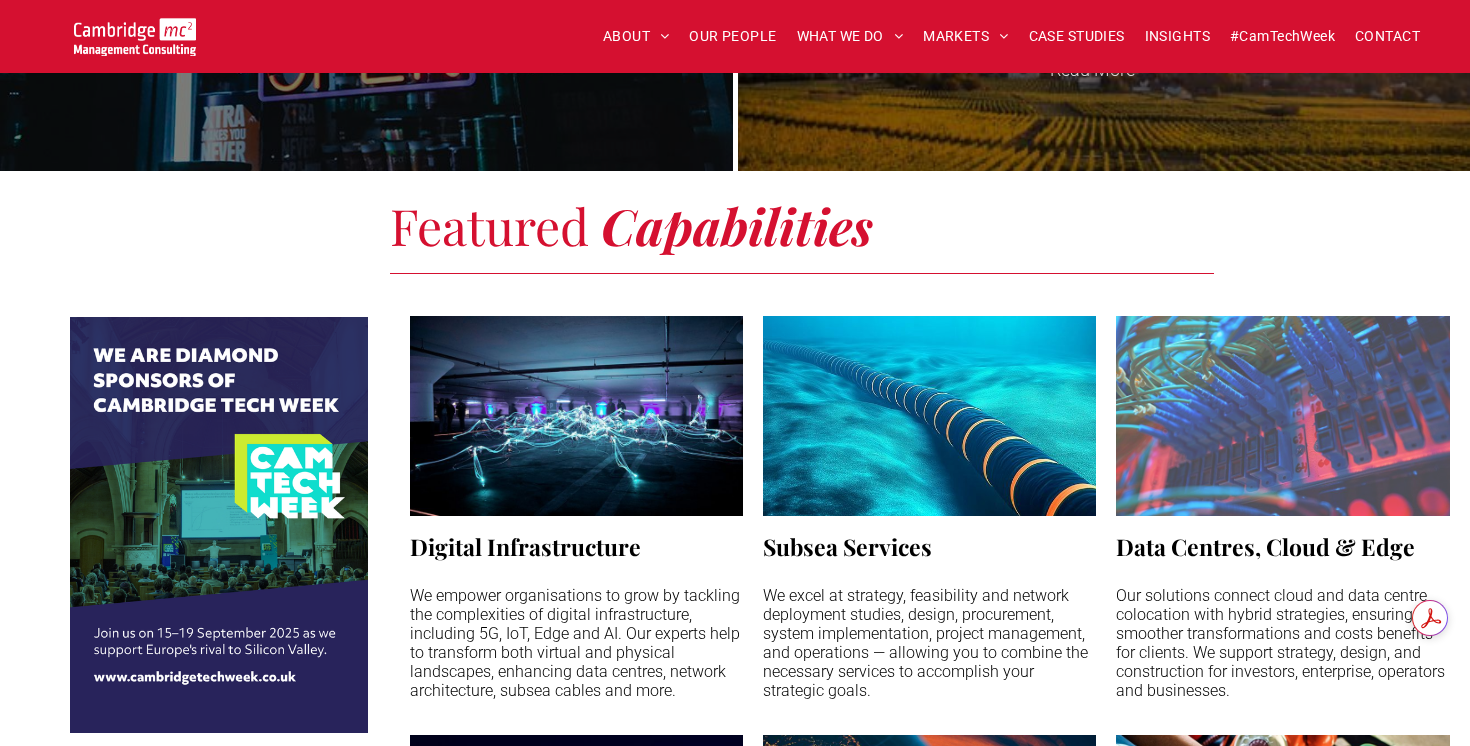 scroll, scrollTop: 1351, scrollLeft: 0, axis: vertical 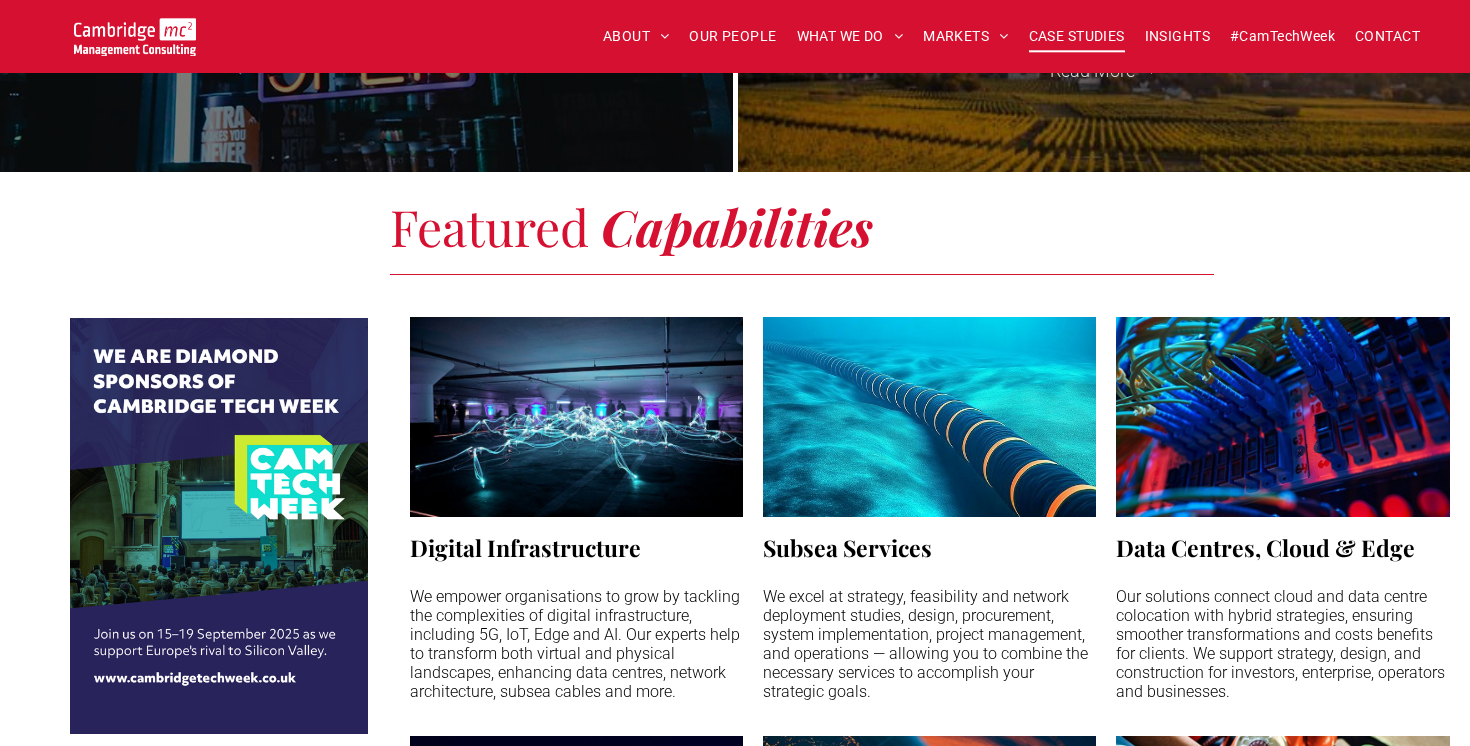 click on "CASE STUDIES" at bounding box center [1077, 36] 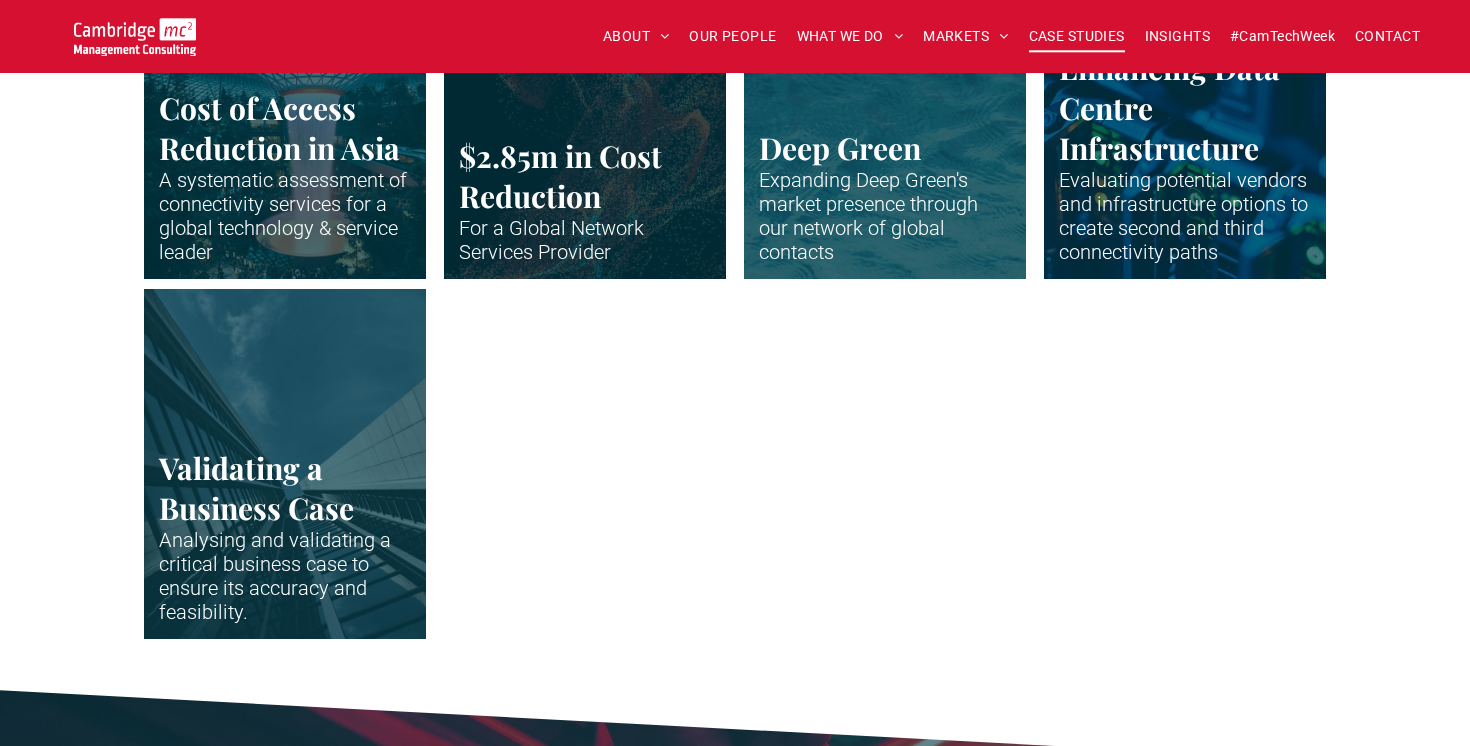 scroll, scrollTop: 4357, scrollLeft: 0, axis: vertical 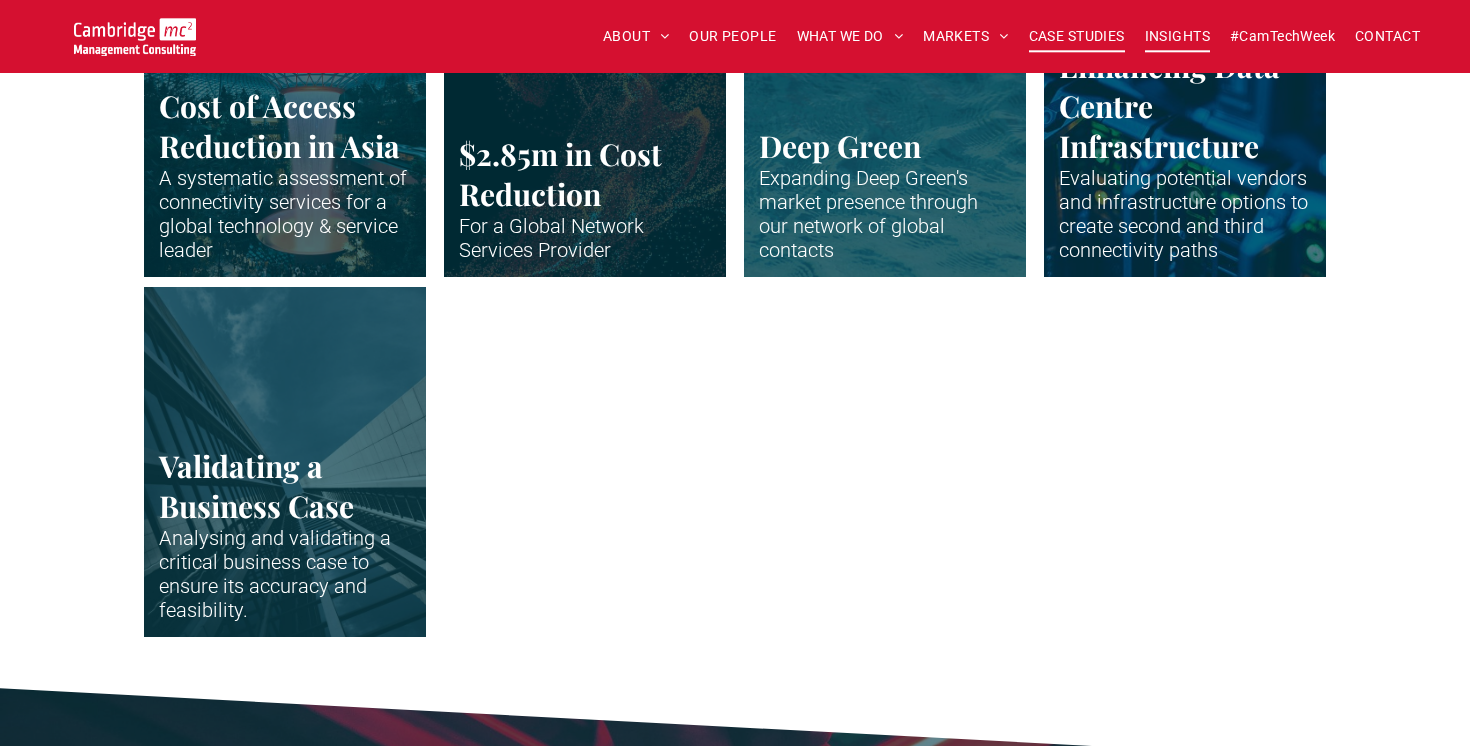 click on "INSIGHTS" at bounding box center (1177, 36) 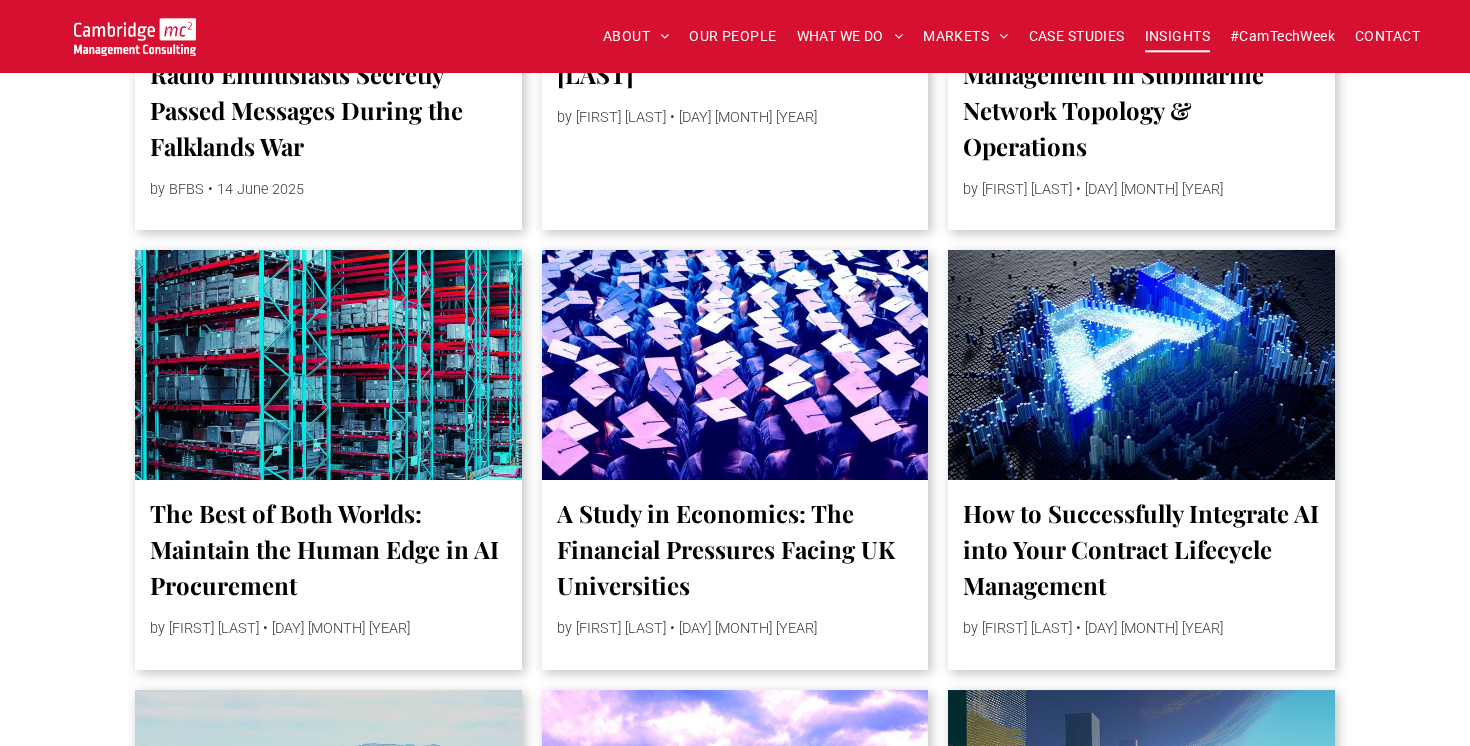 scroll, scrollTop: 3006, scrollLeft: 0, axis: vertical 